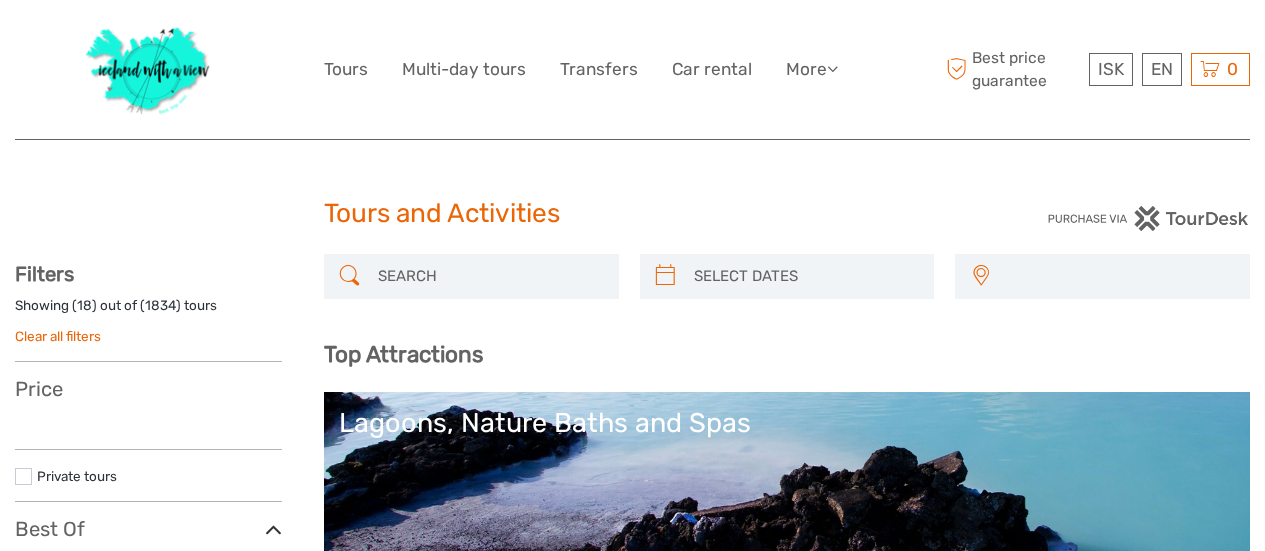 scroll, scrollTop: 0, scrollLeft: 0, axis: both 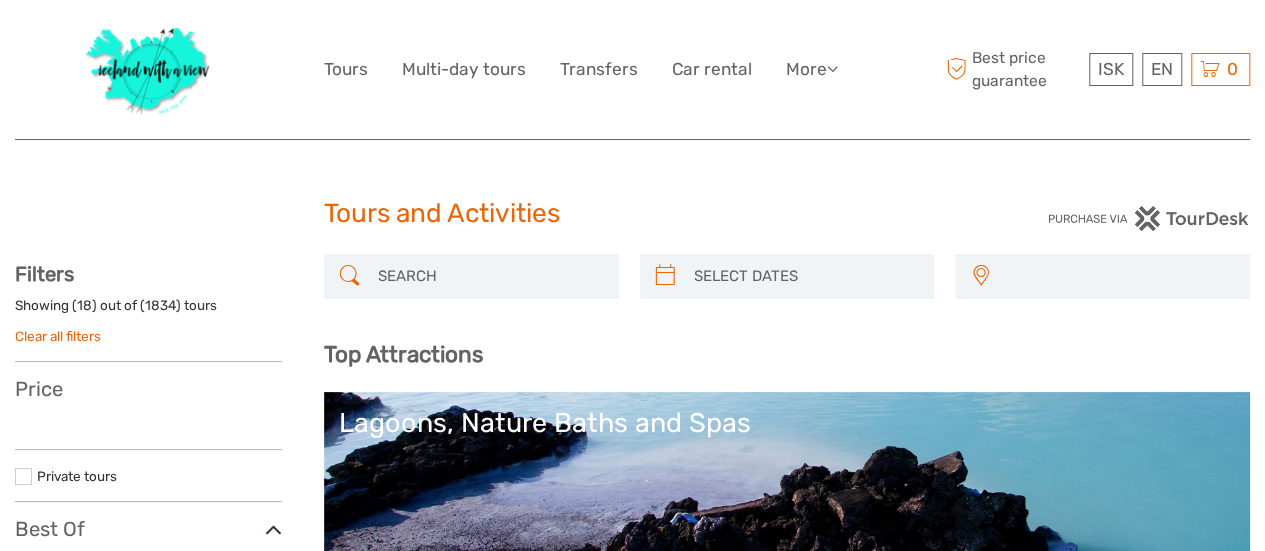 click on "Capital Region
East
North
Northeast
Reykjanes / Keflavík
South
Southeast
West
Westfjords" at bounding box center (787, 287) 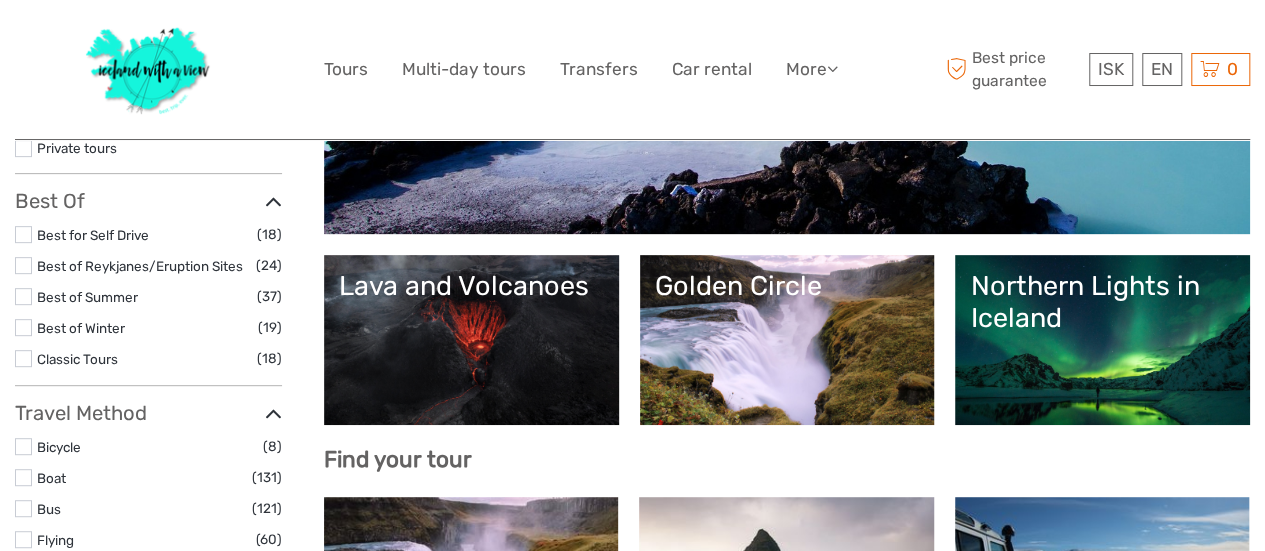 scroll, scrollTop: 344, scrollLeft: 0, axis: vertical 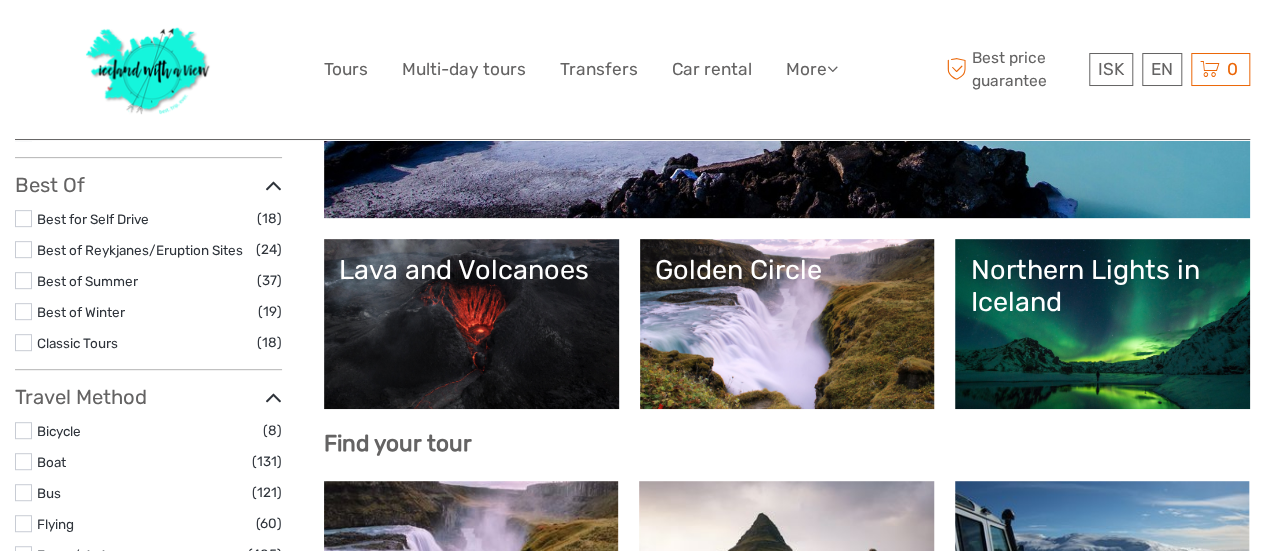 select 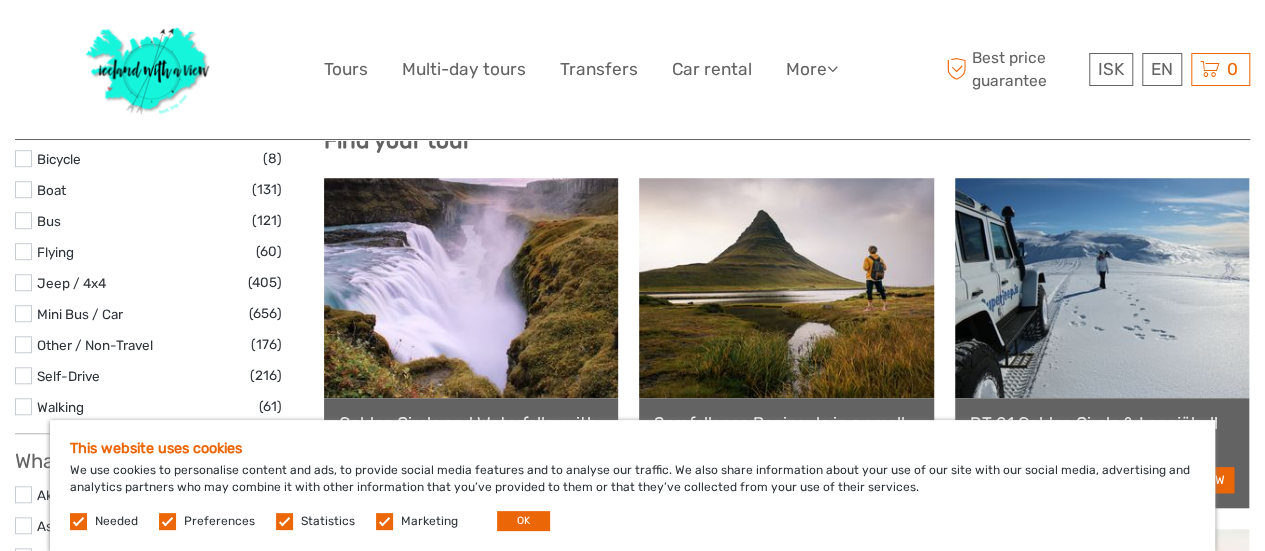 scroll, scrollTop: 651, scrollLeft: 0, axis: vertical 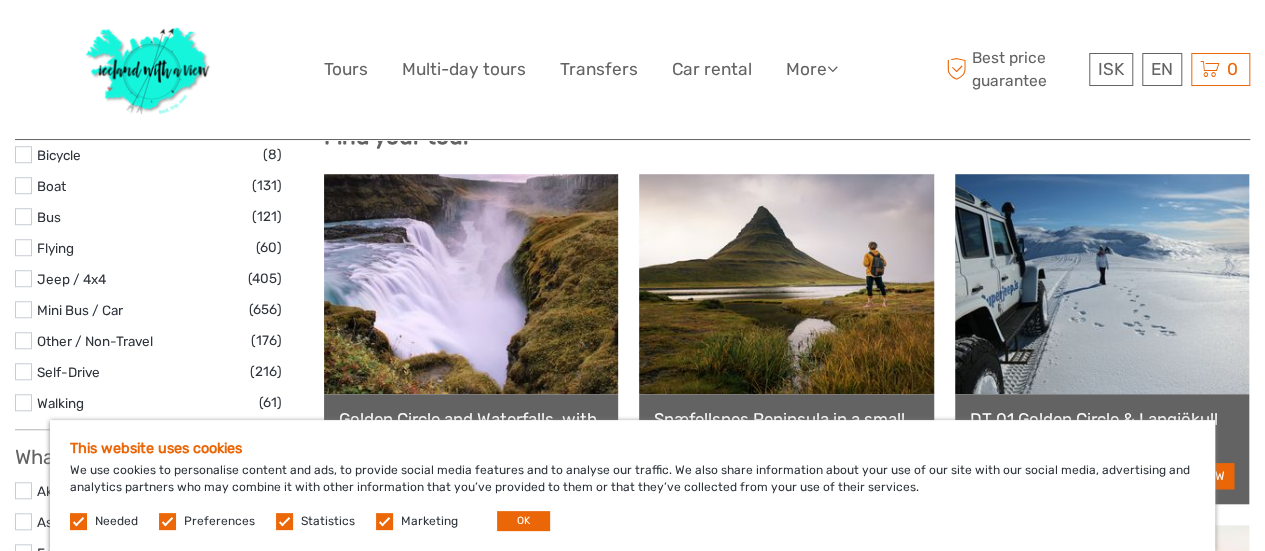 click at bounding box center (786, 284) 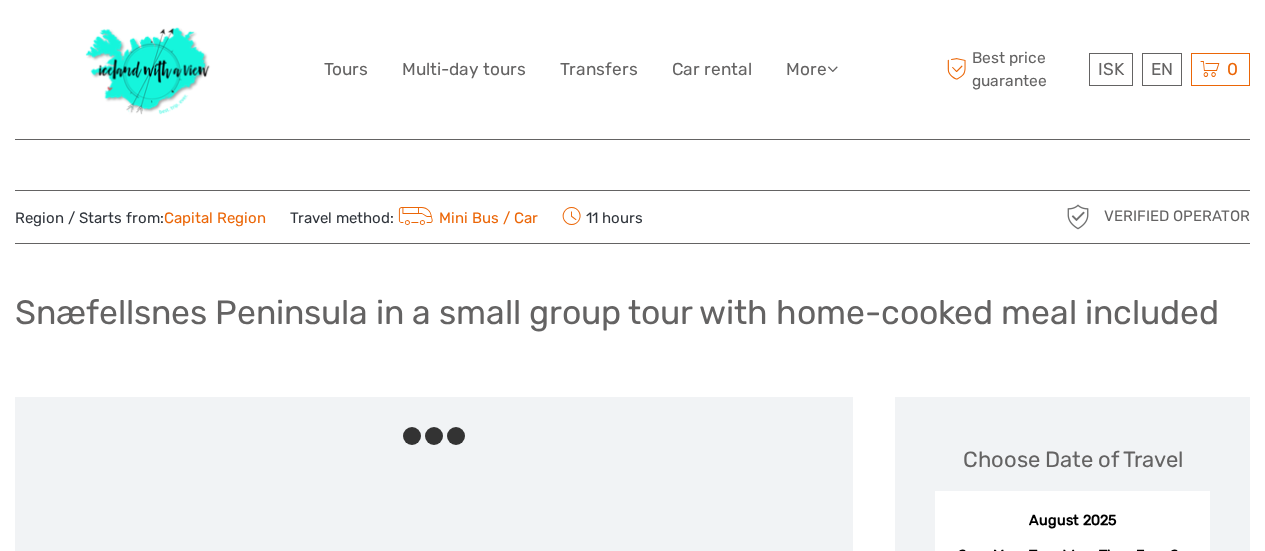scroll, scrollTop: 0, scrollLeft: 0, axis: both 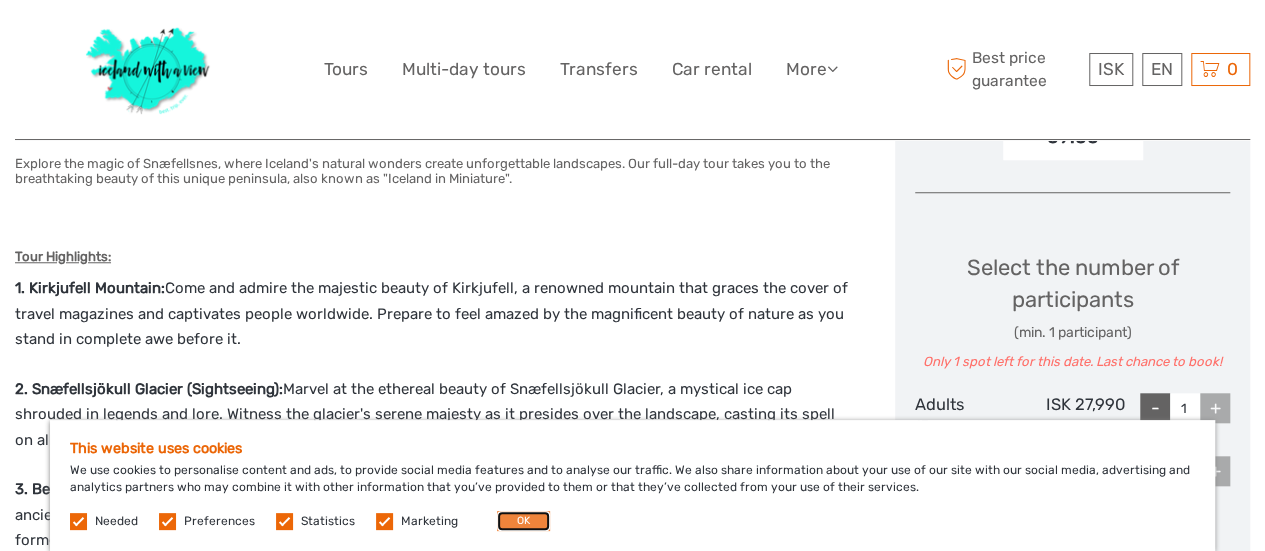 click on "OK" at bounding box center (523, 521) 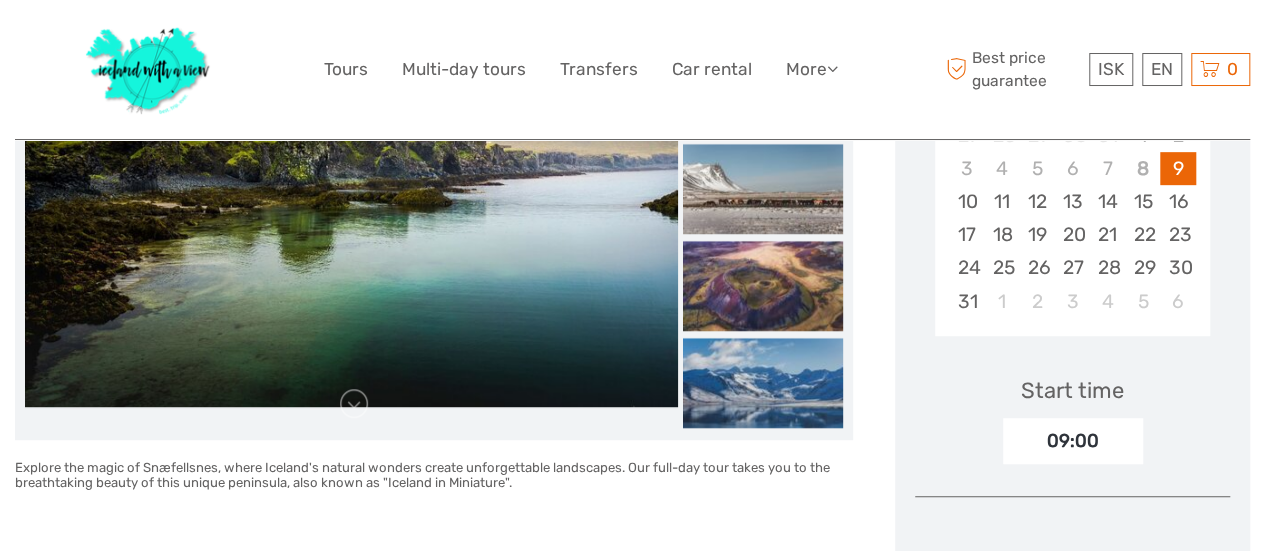 scroll, scrollTop: 418, scrollLeft: 0, axis: vertical 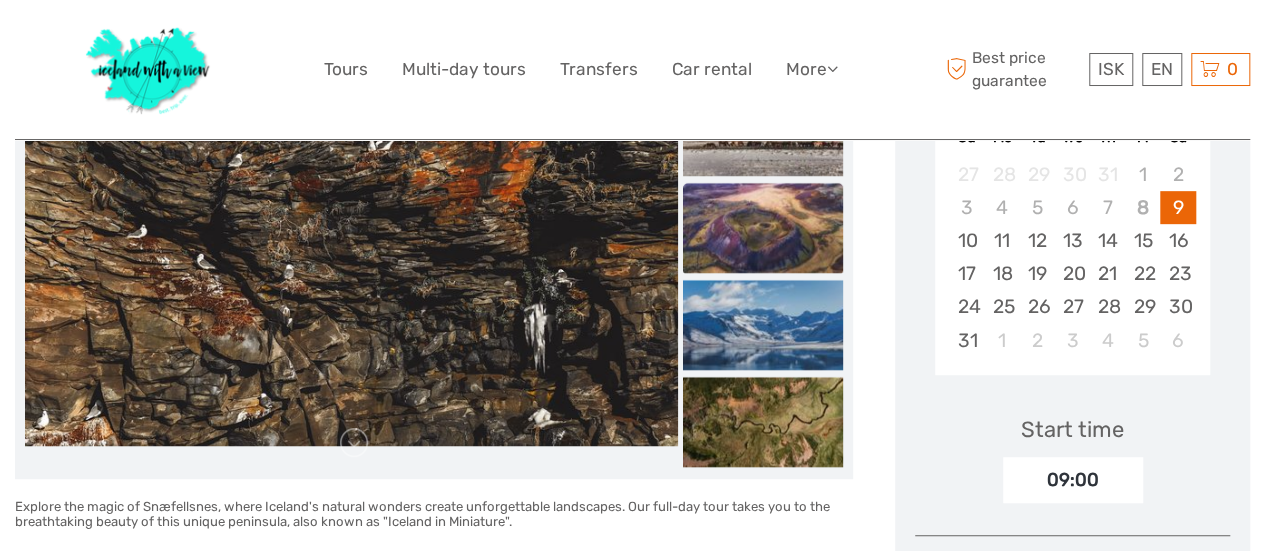 click at bounding box center [763, 228] 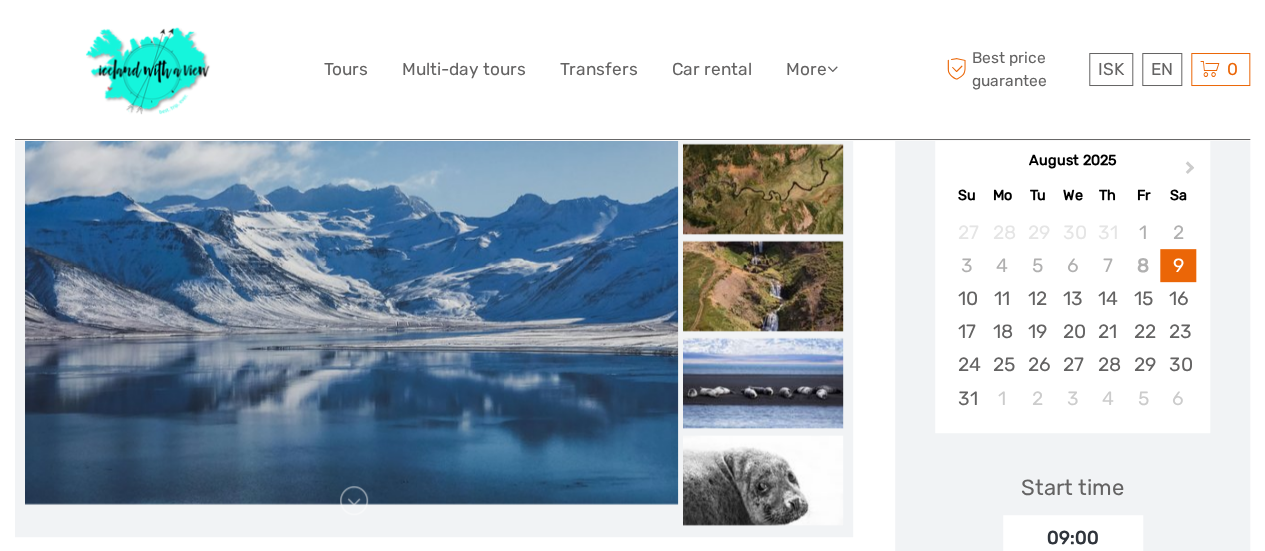 scroll, scrollTop: 373, scrollLeft: 0, axis: vertical 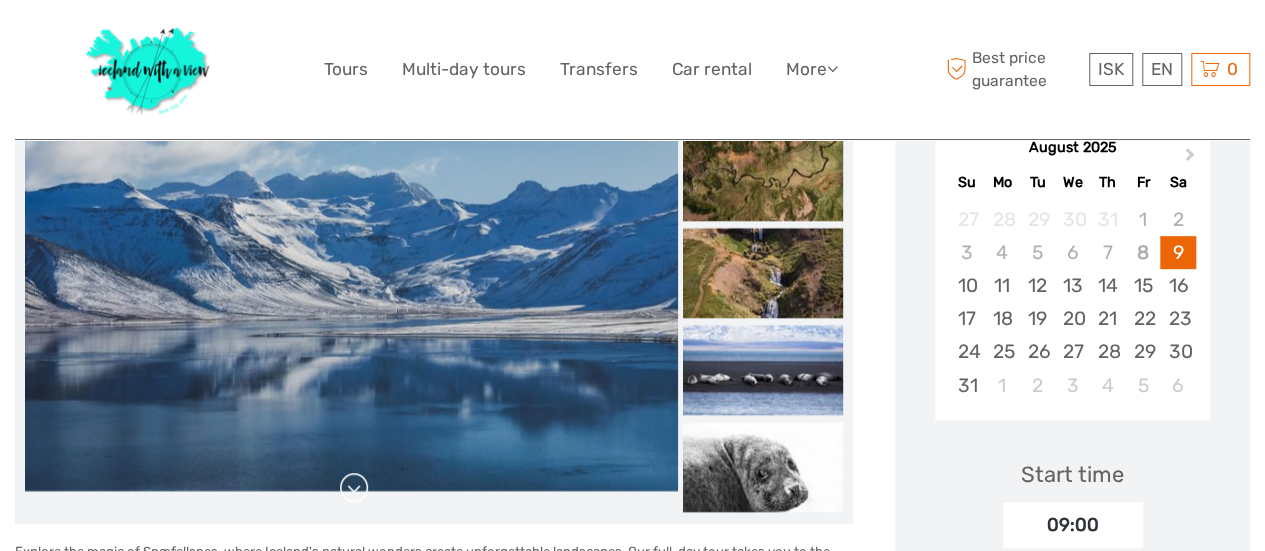 click at bounding box center [354, 488] 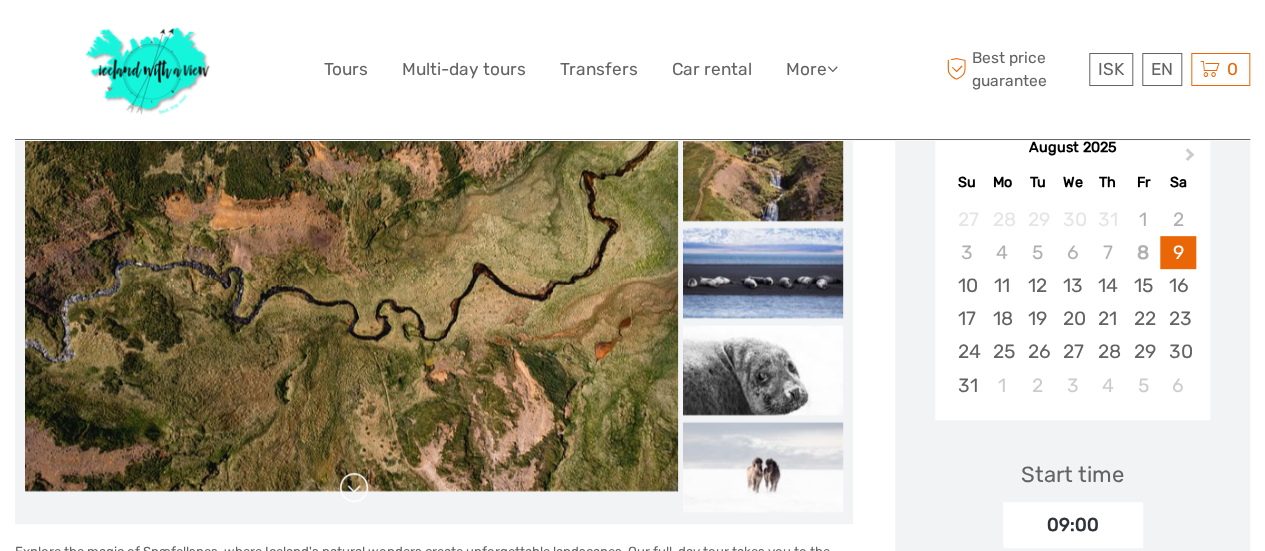 click at bounding box center (354, 488) 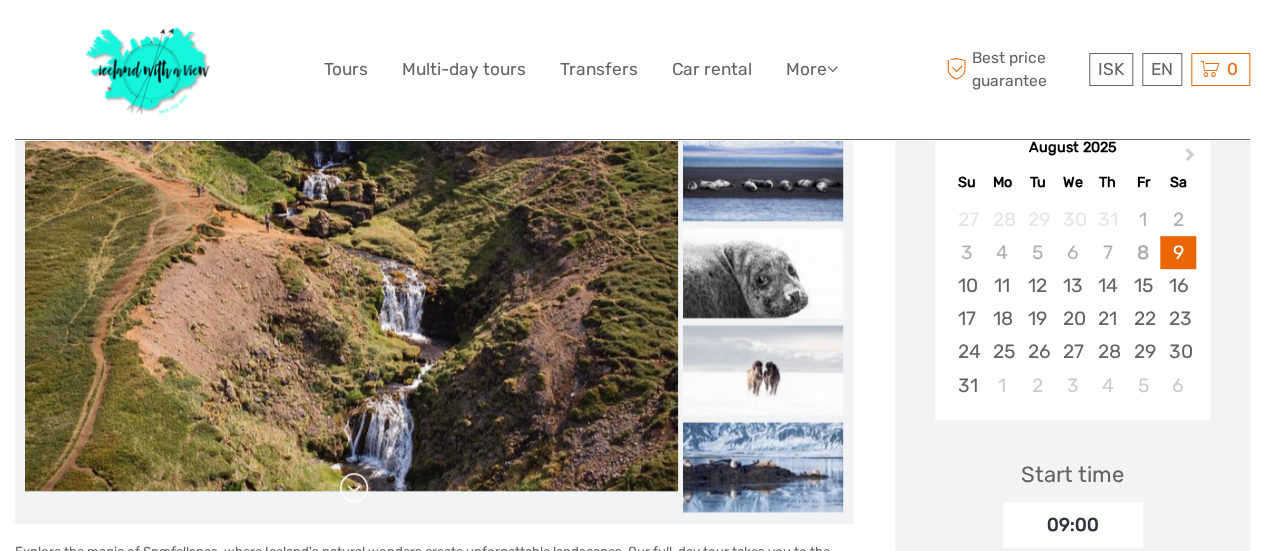 click at bounding box center (354, 488) 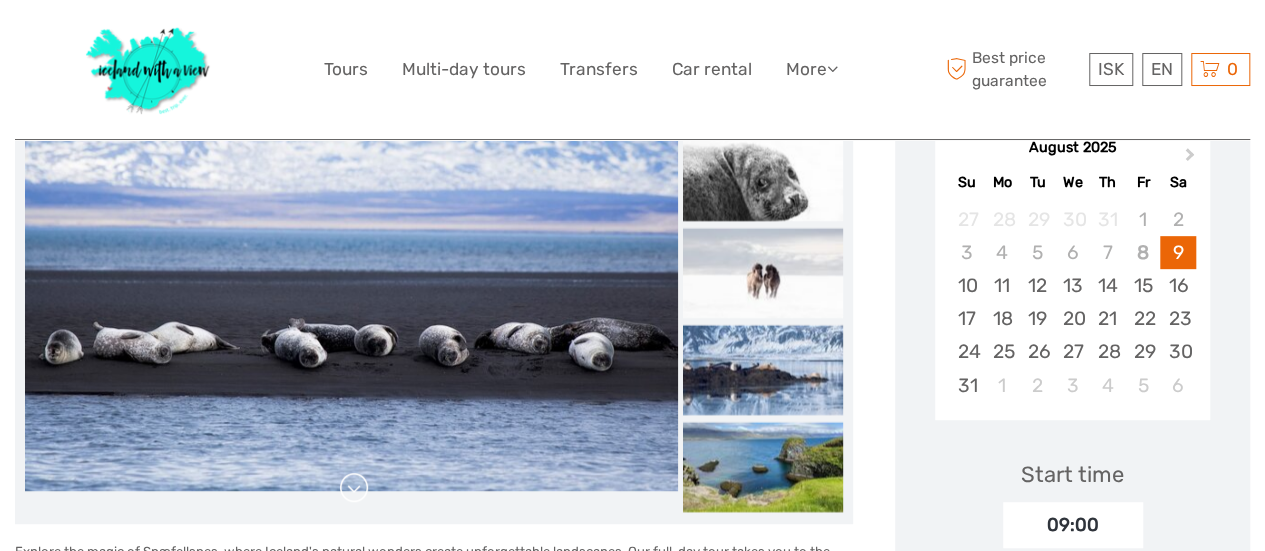 click at bounding box center [354, 488] 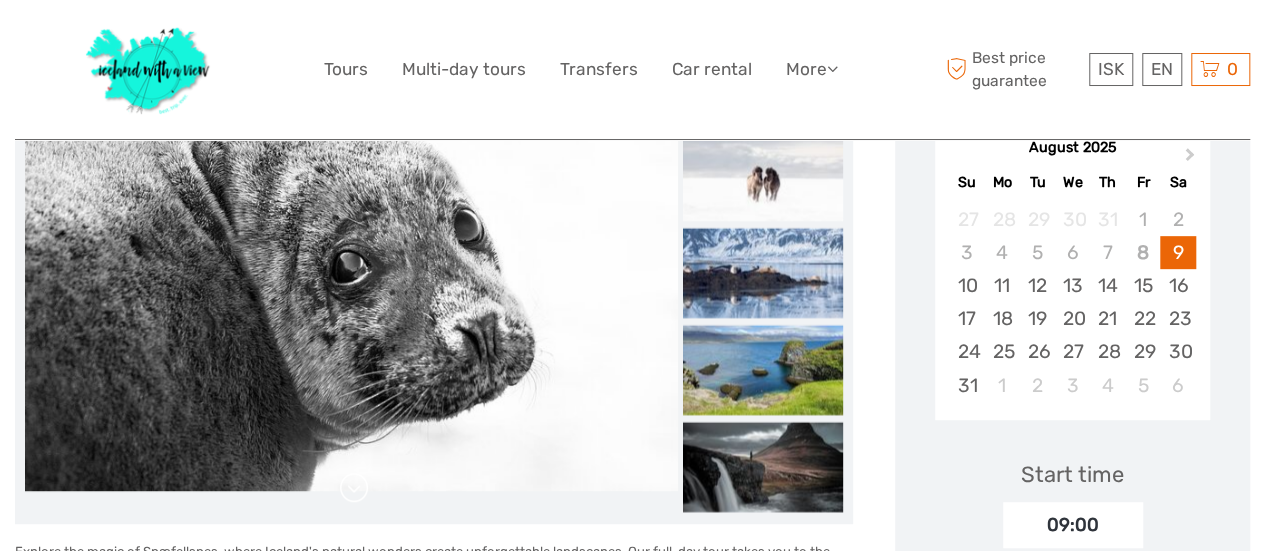 click at bounding box center [354, 488] 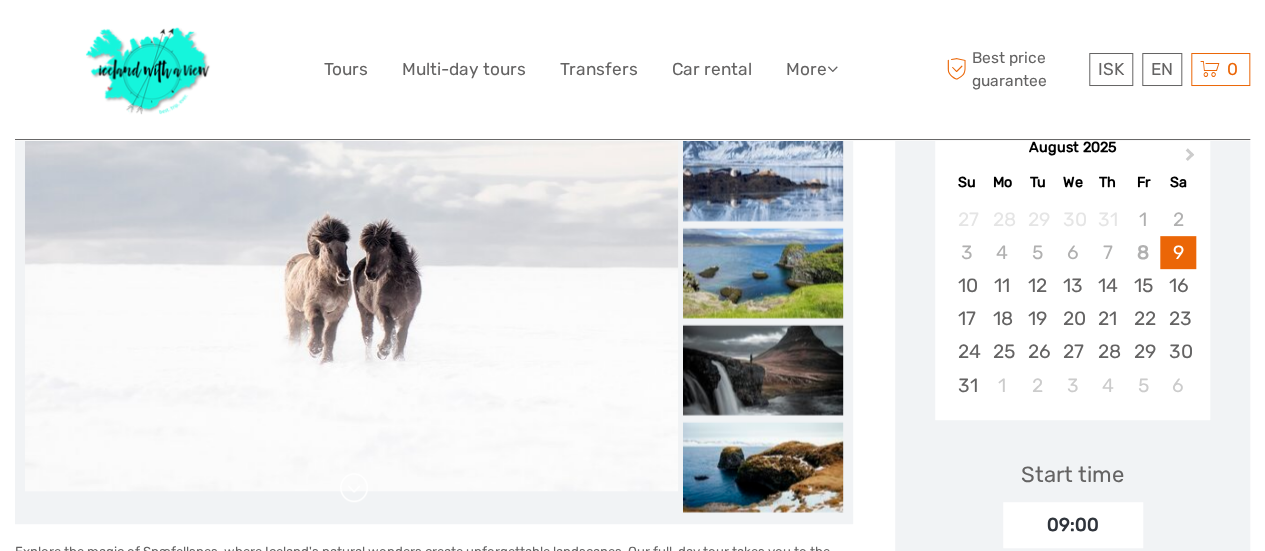 click at bounding box center (354, 488) 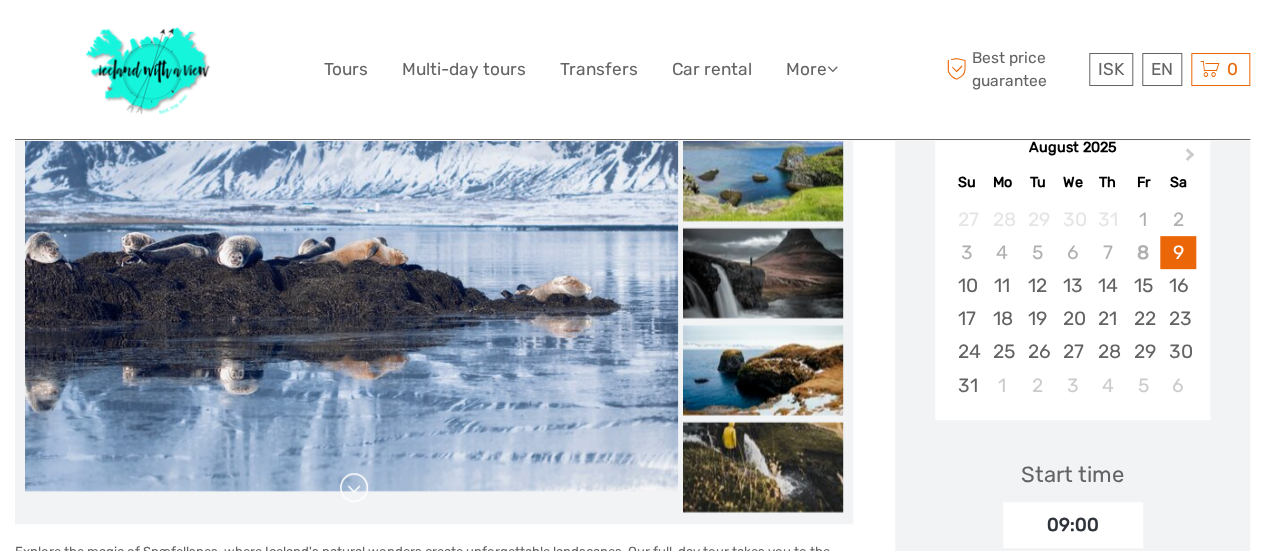 click at bounding box center [354, 488] 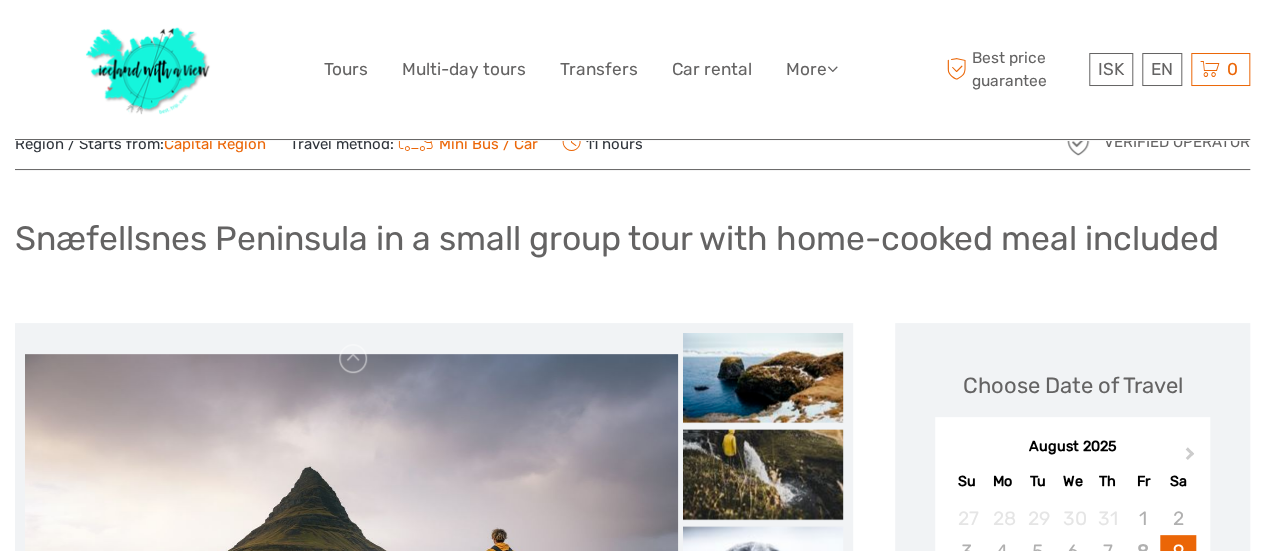 scroll, scrollTop: 0, scrollLeft: 0, axis: both 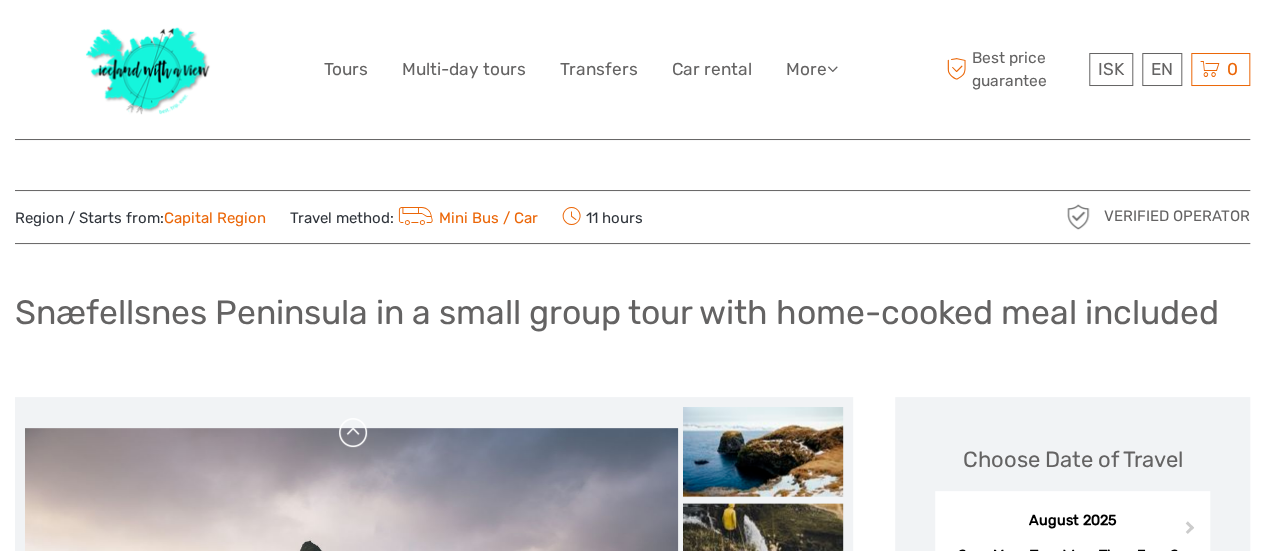 click at bounding box center [354, 433] 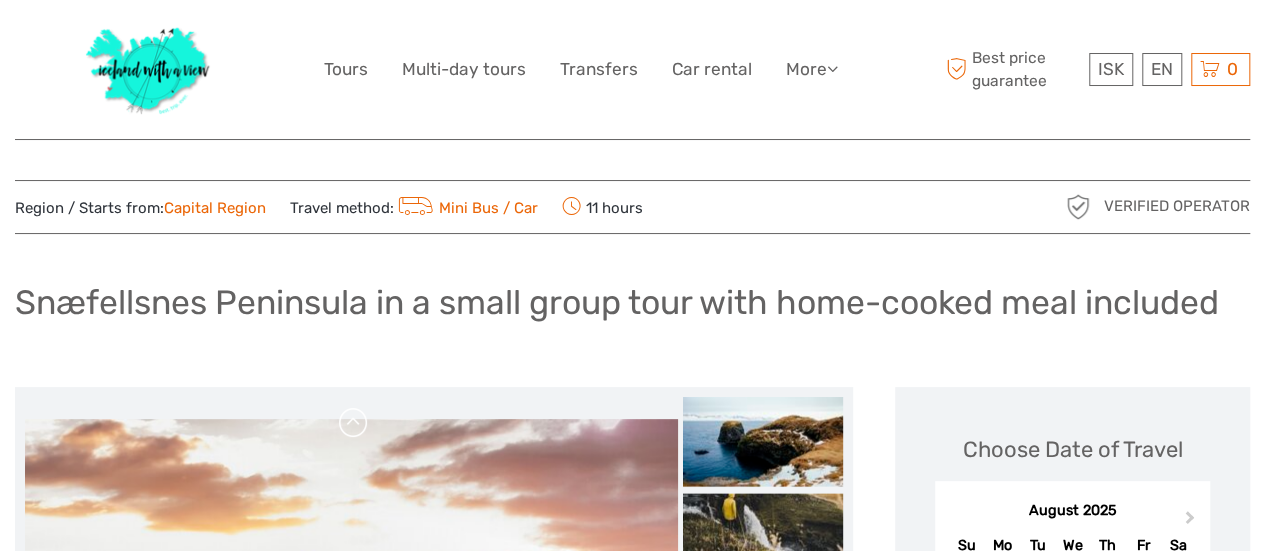 scroll, scrollTop: 0, scrollLeft: 0, axis: both 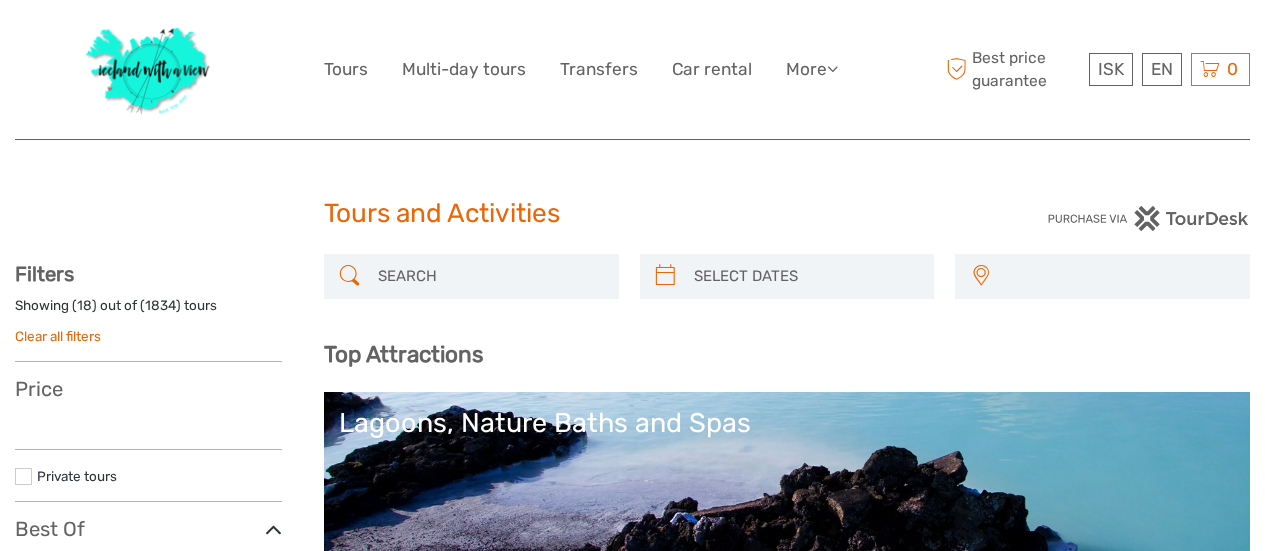 select 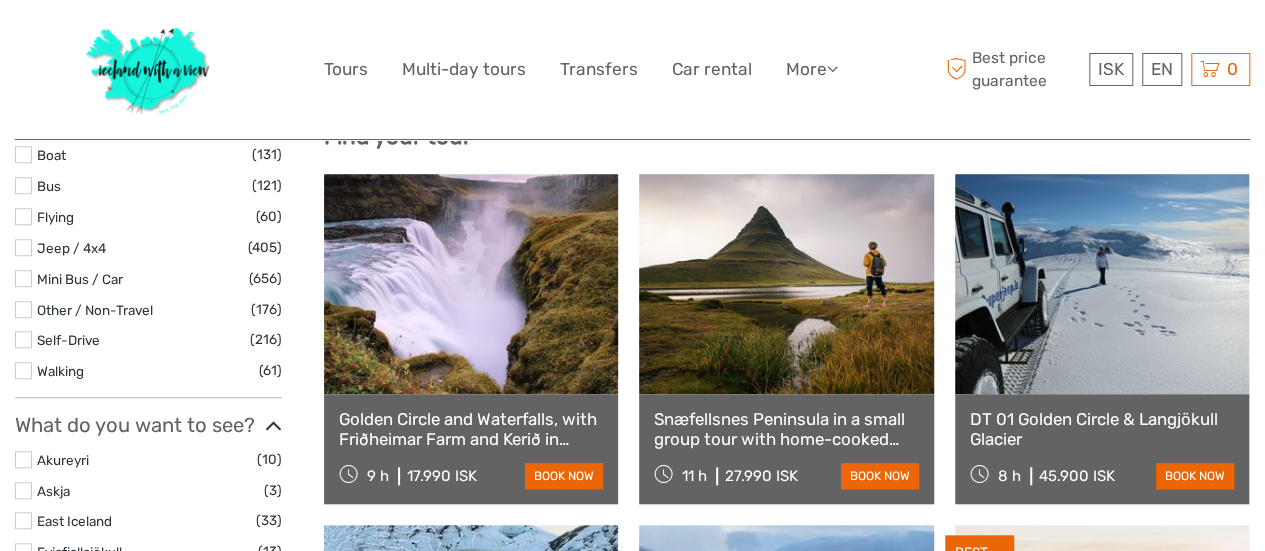 select 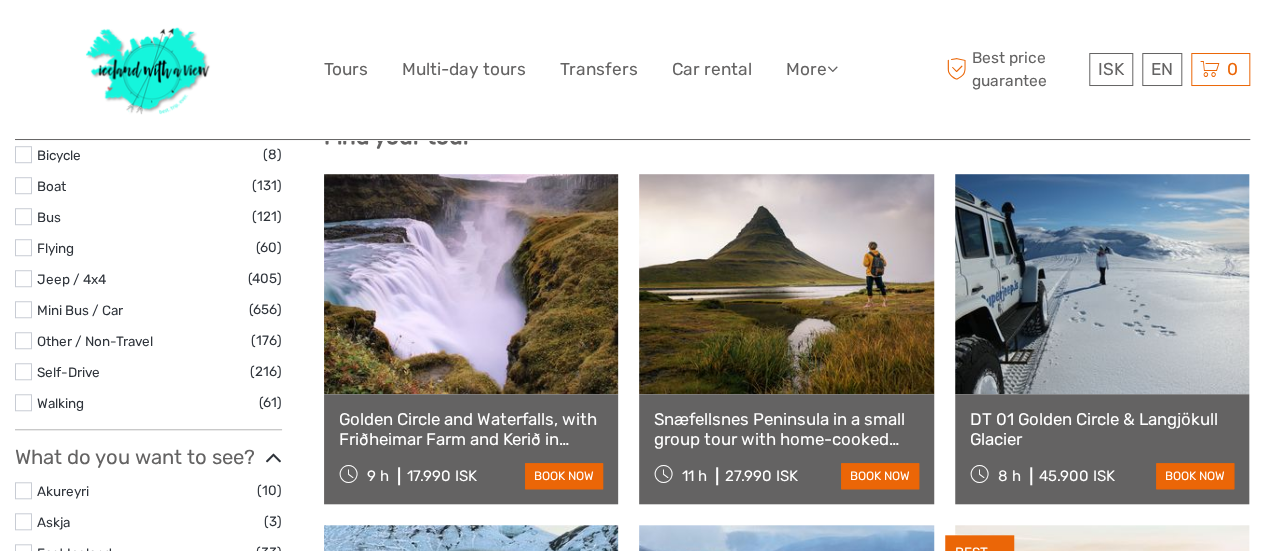 scroll, scrollTop: 0, scrollLeft: 0, axis: both 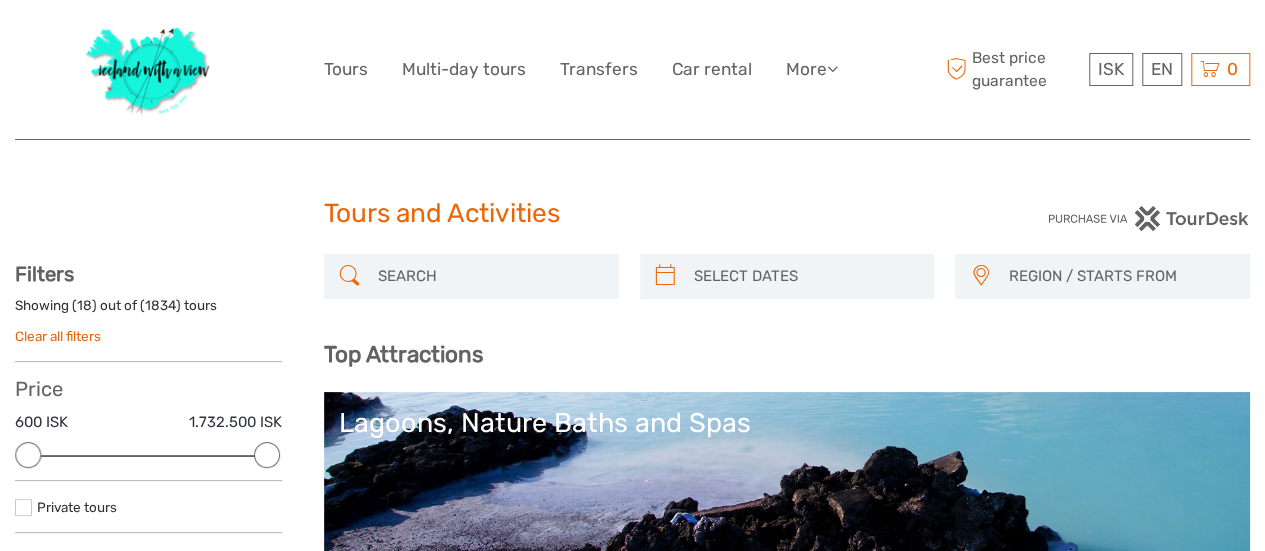 click at bounding box center (489, 276) 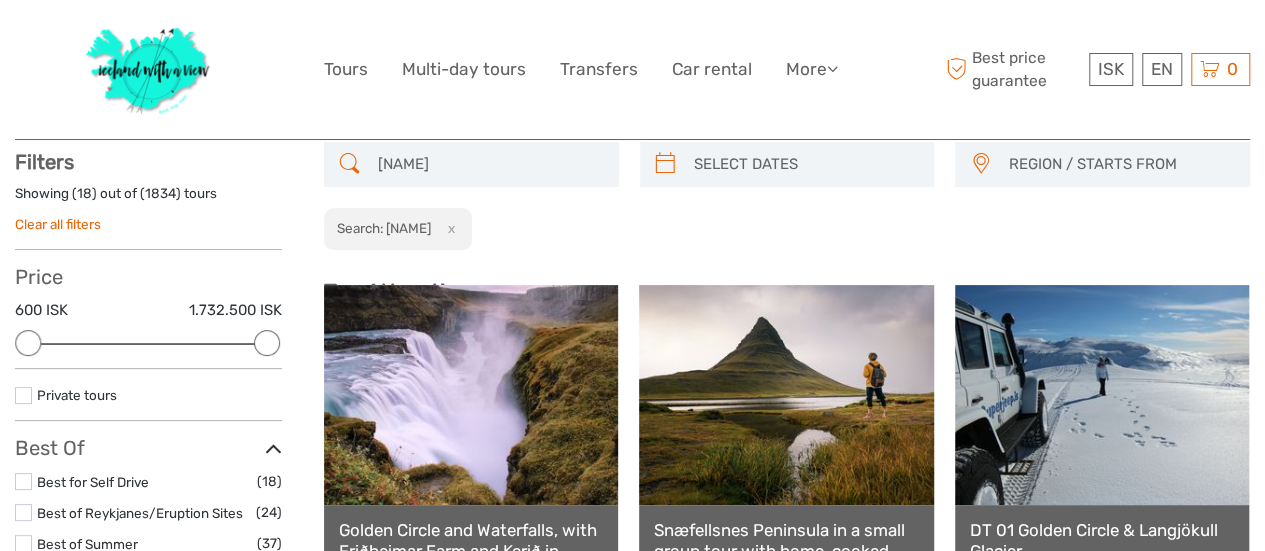 scroll, scrollTop: 113, scrollLeft: 0, axis: vertical 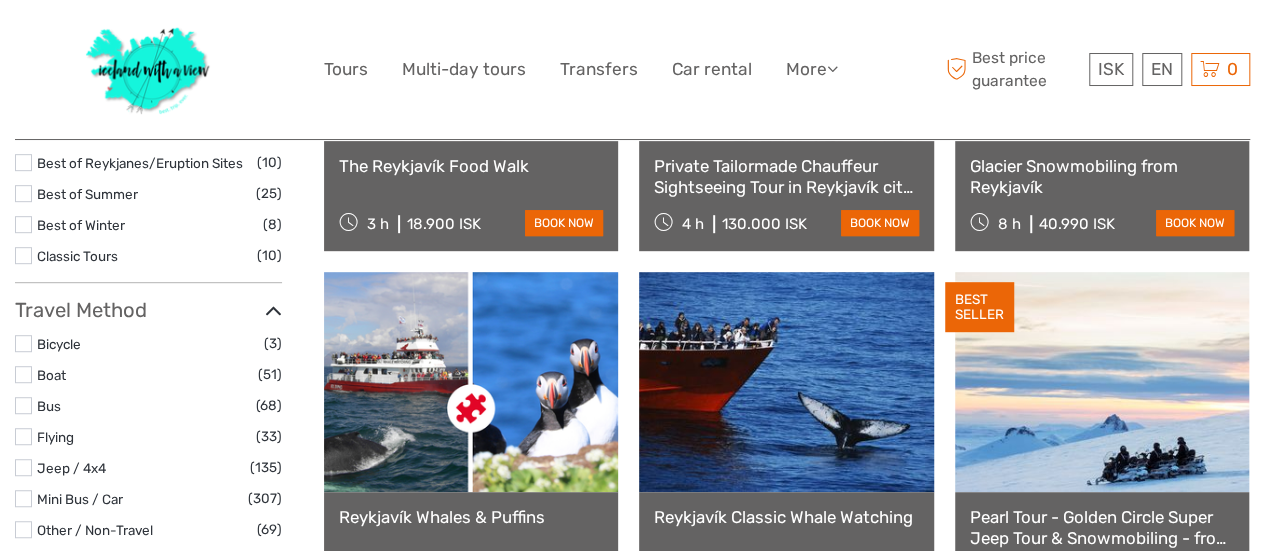 type on "Reykjavik" 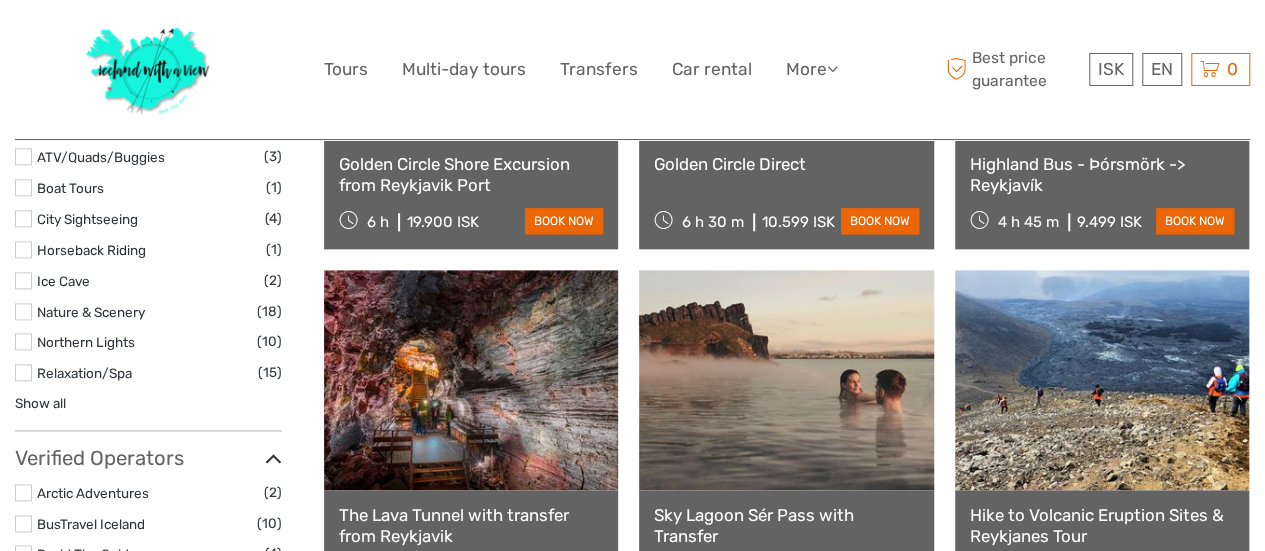 scroll, scrollTop: 1210, scrollLeft: 0, axis: vertical 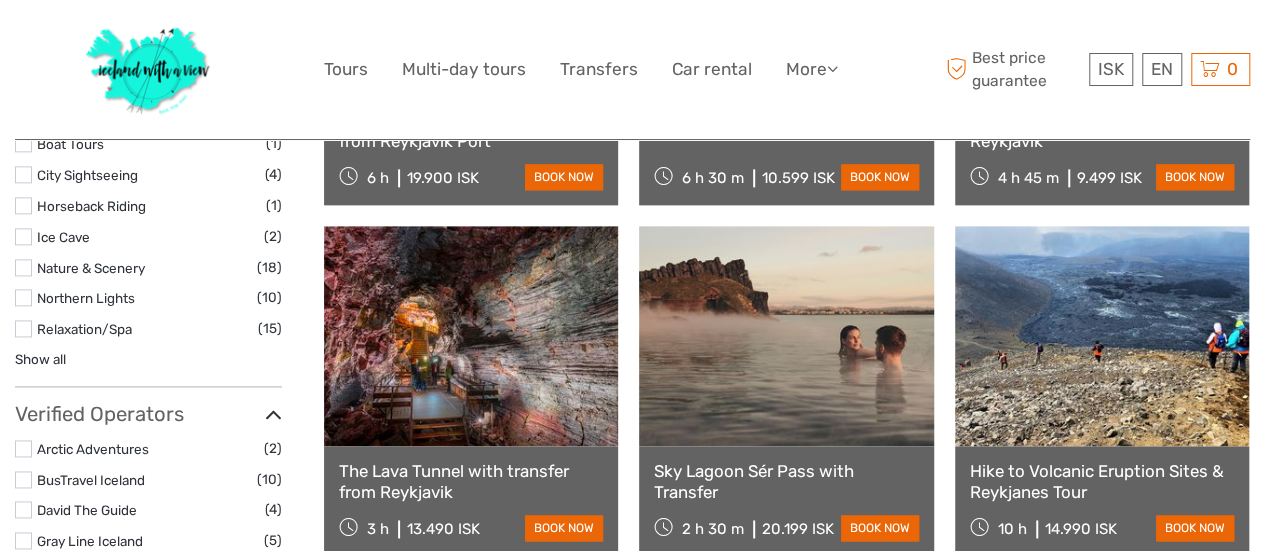 click at bounding box center [471, 336] 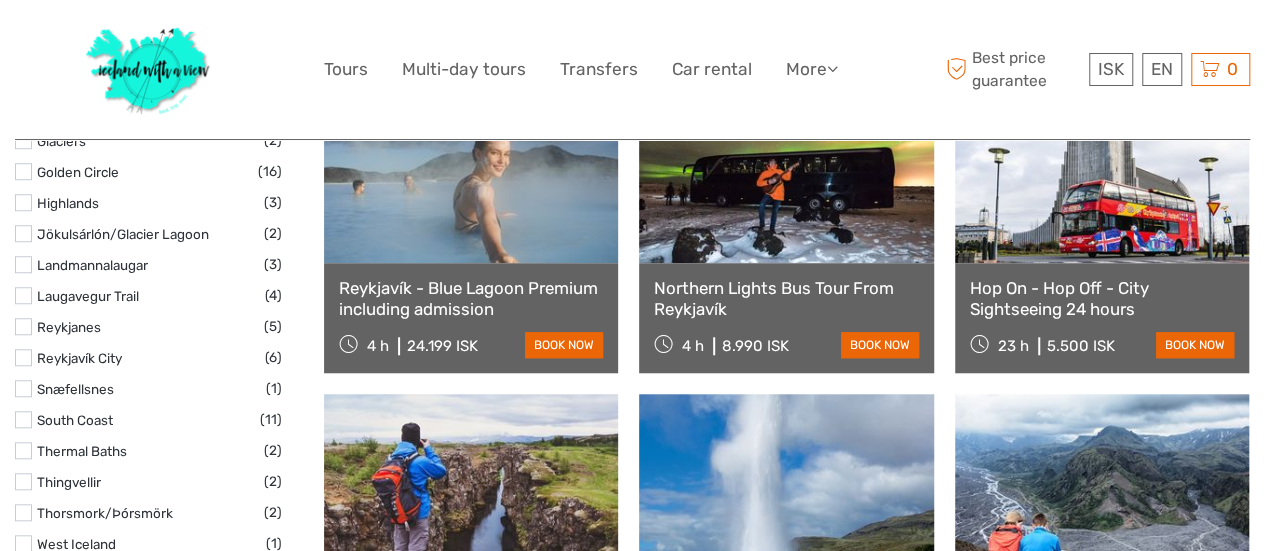 scroll, scrollTop: 687, scrollLeft: 0, axis: vertical 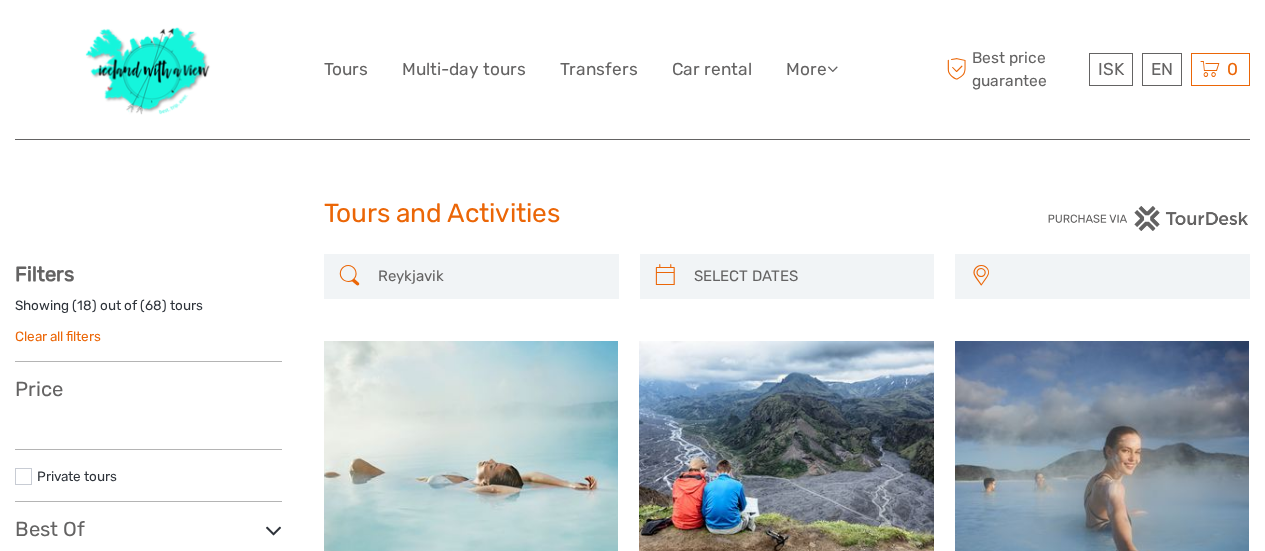 select 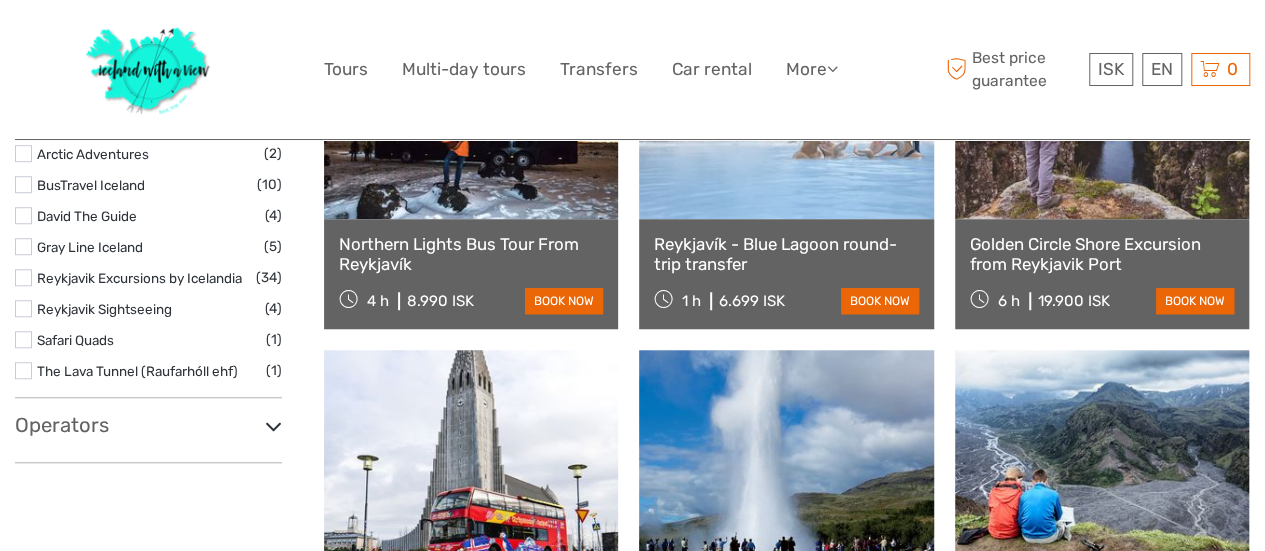select 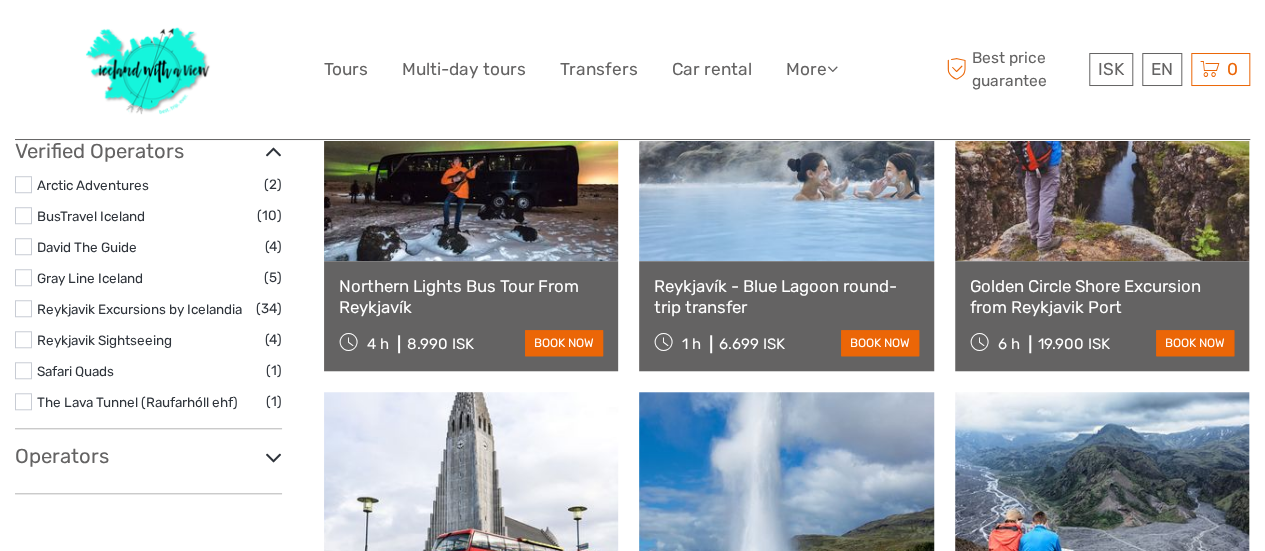 scroll, scrollTop: 0, scrollLeft: 0, axis: both 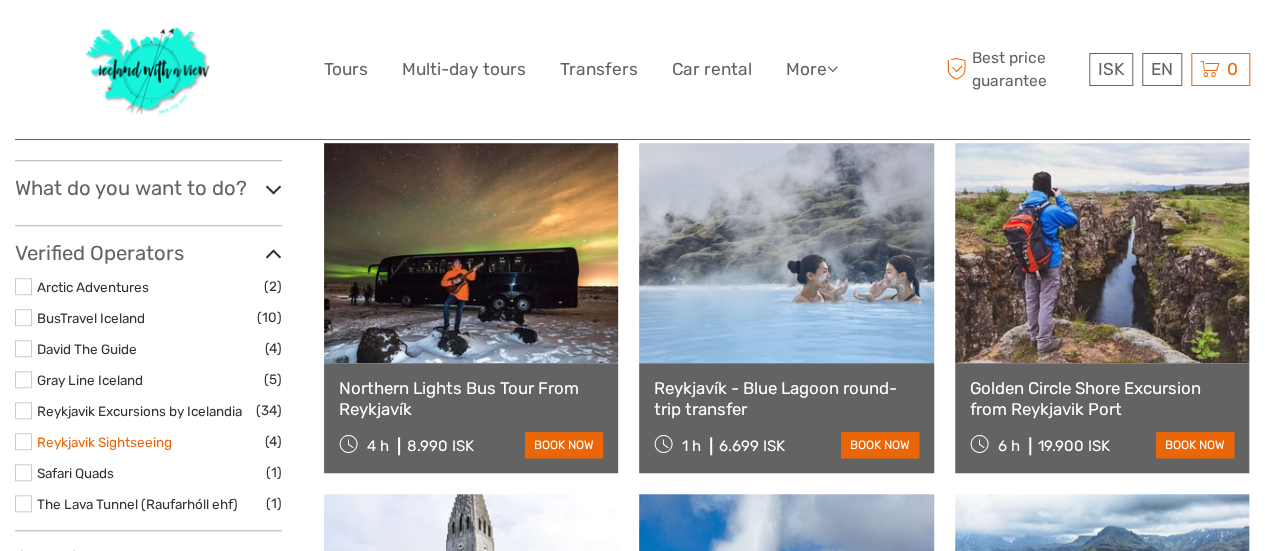 click on "Reykjavik Sightseeing" at bounding box center (104, 442) 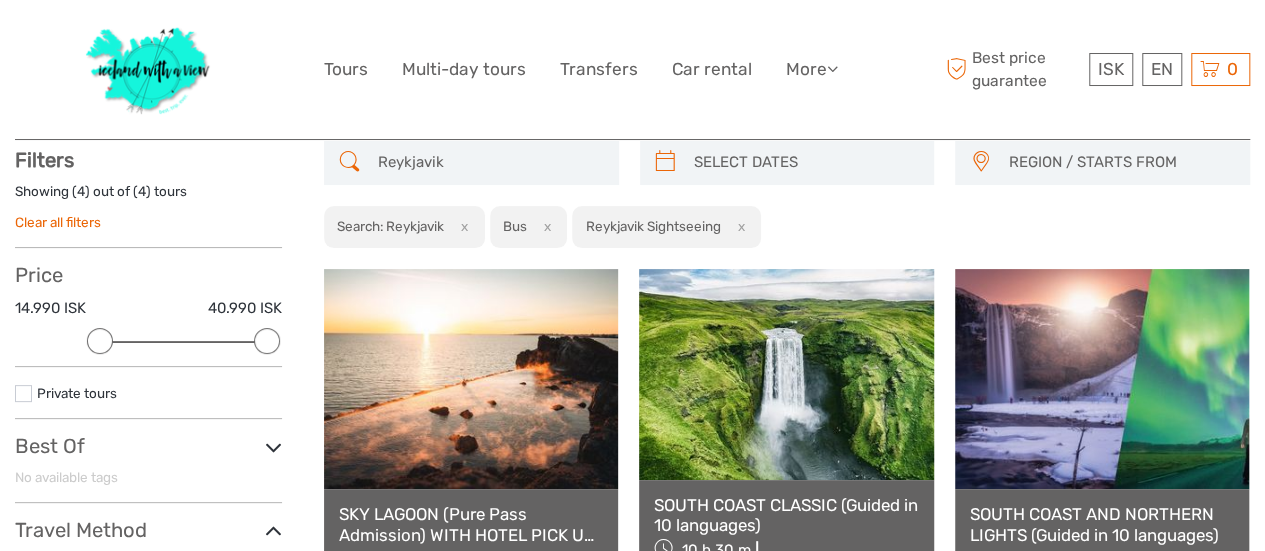 scroll, scrollTop: 113, scrollLeft: 0, axis: vertical 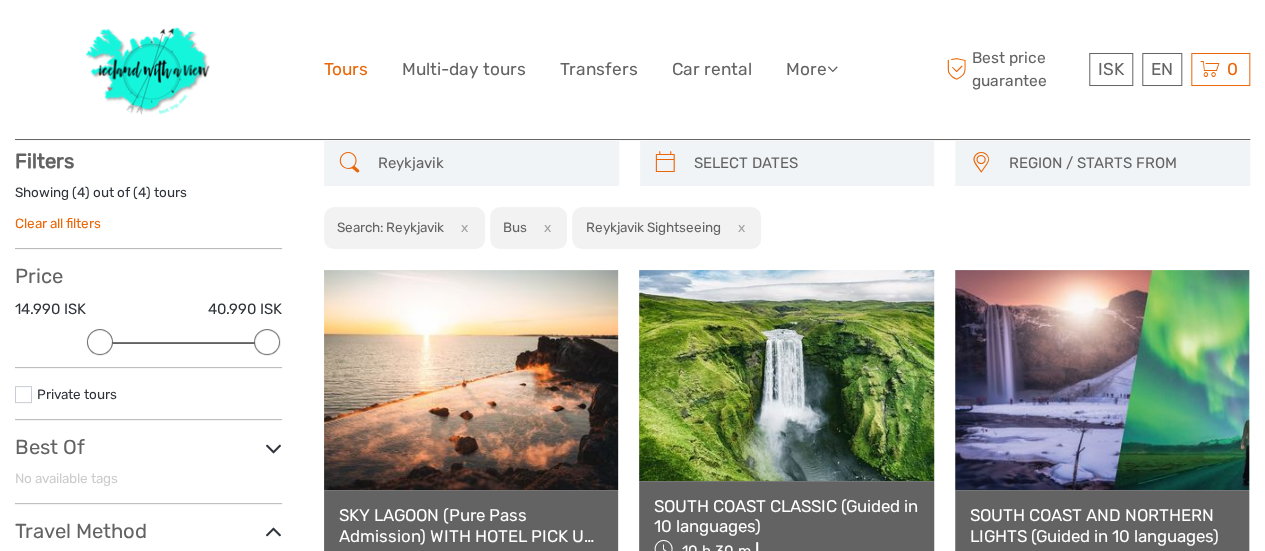 click on "Tours" at bounding box center [346, 69] 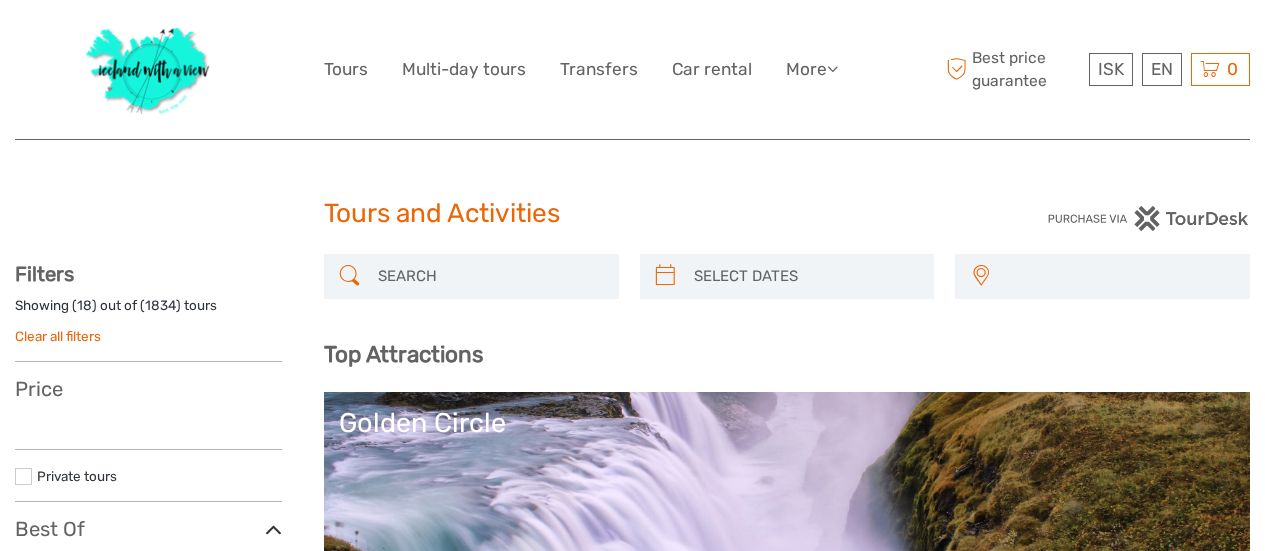 select 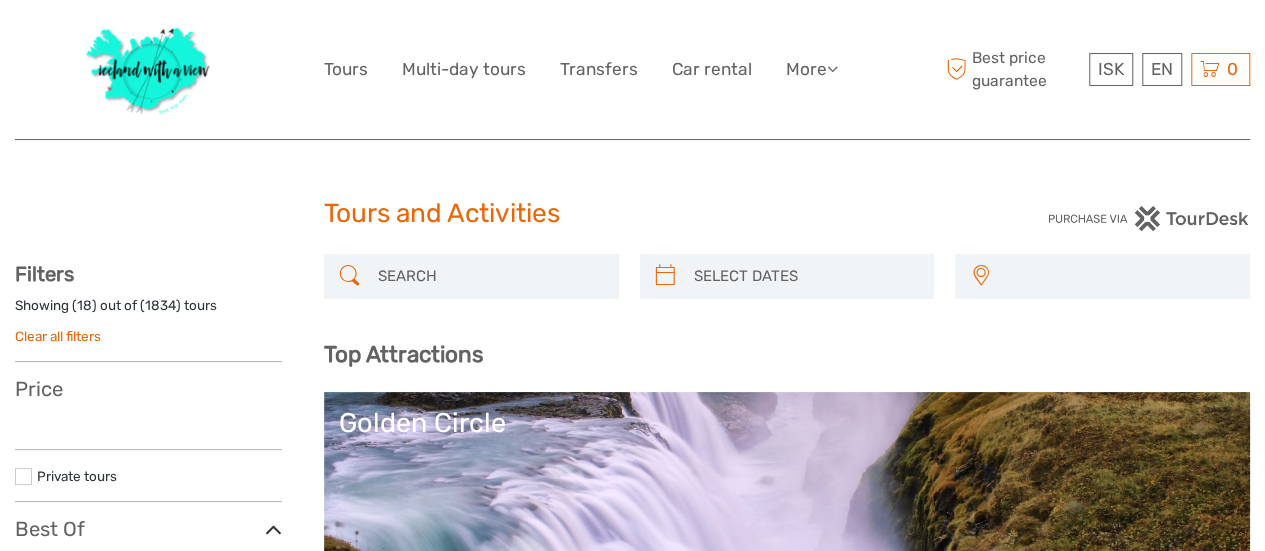 scroll, scrollTop: 0, scrollLeft: 0, axis: both 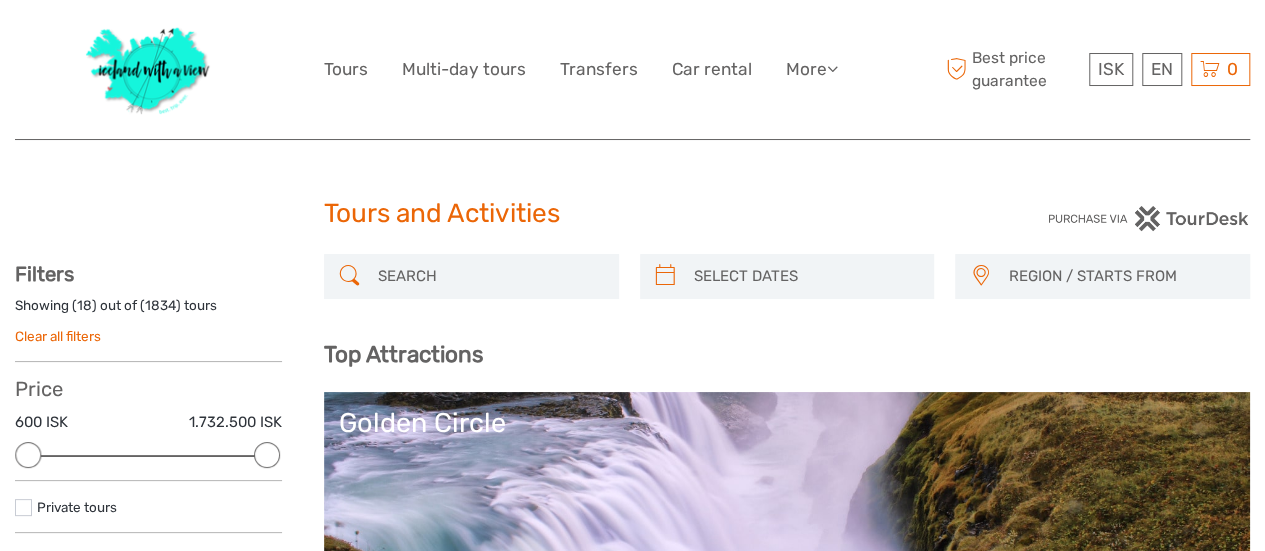click at bounding box center [489, 276] 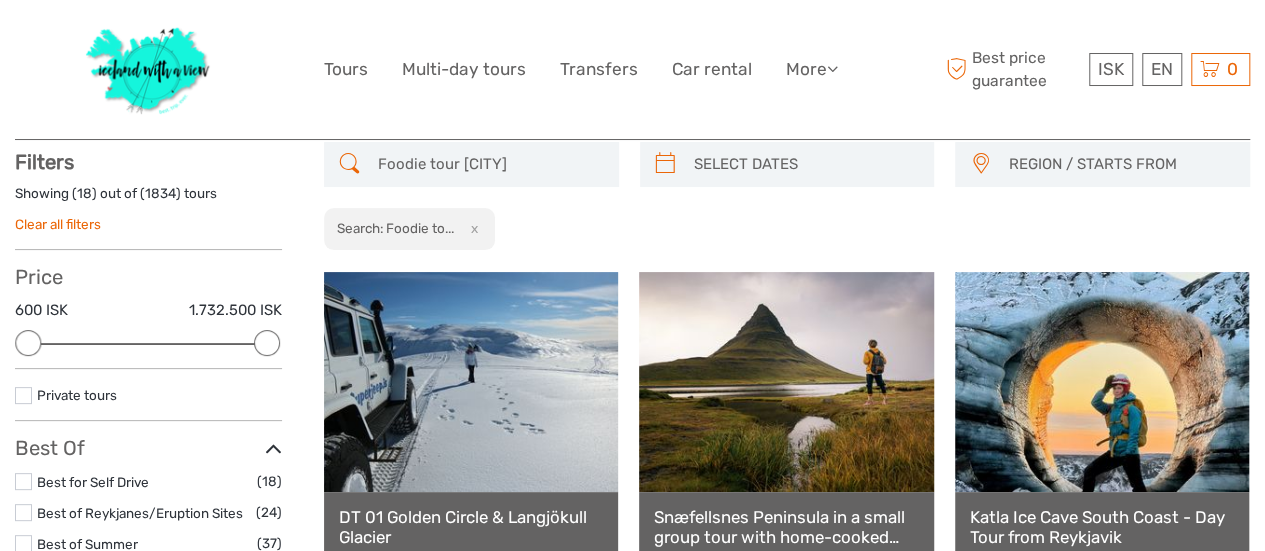 scroll, scrollTop: 113, scrollLeft: 0, axis: vertical 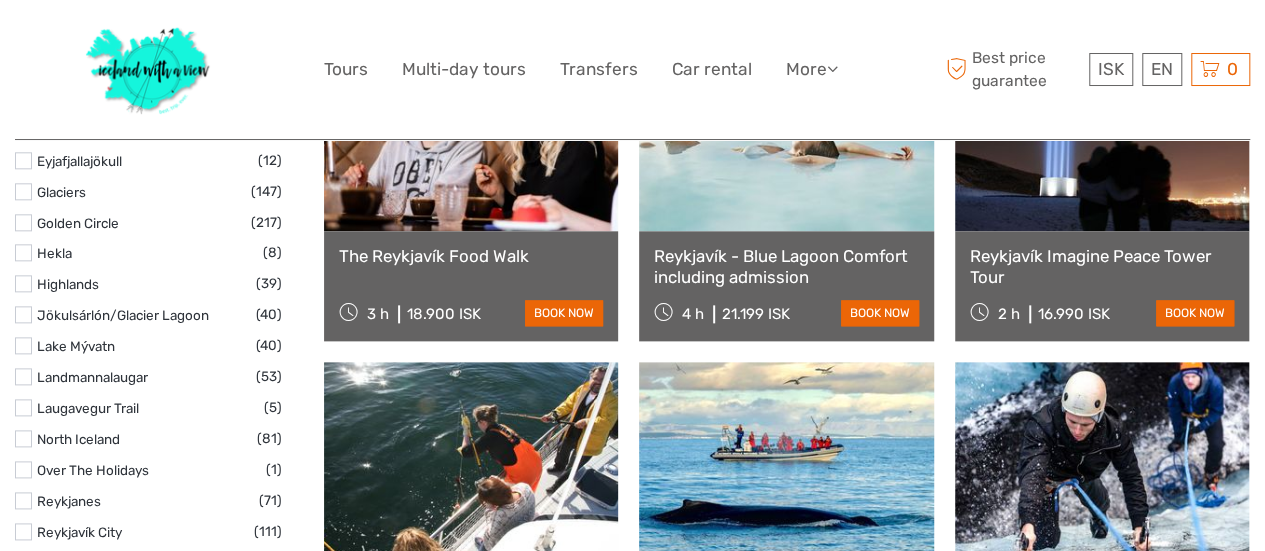 type on "Foodie tour Reykjavik" 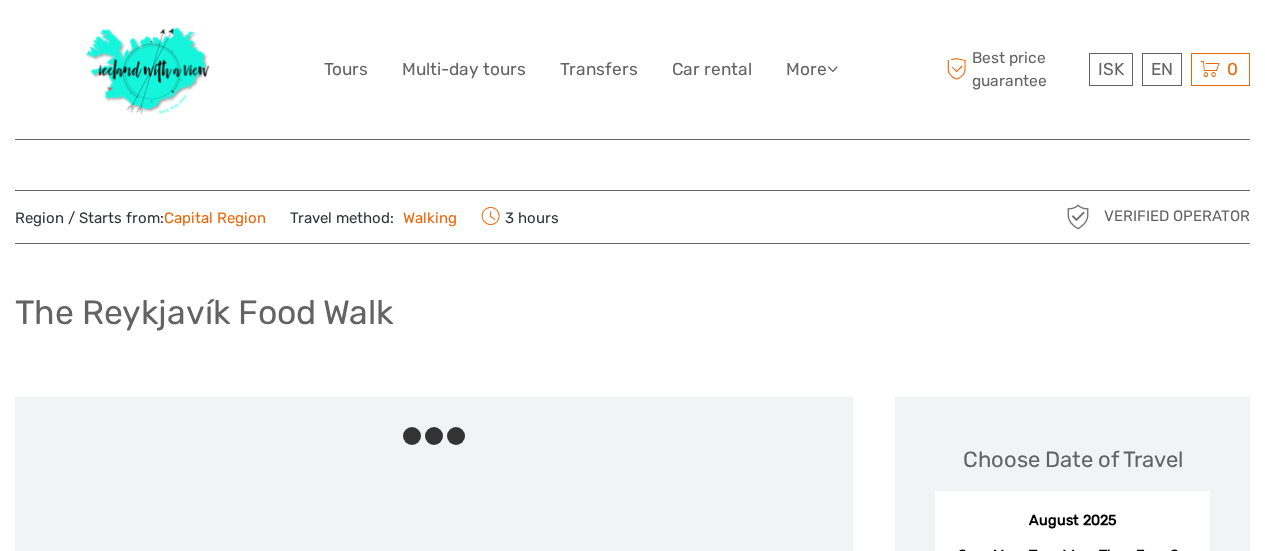 scroll, scrollTop: 0, scrollLeft: 0, axis: both 